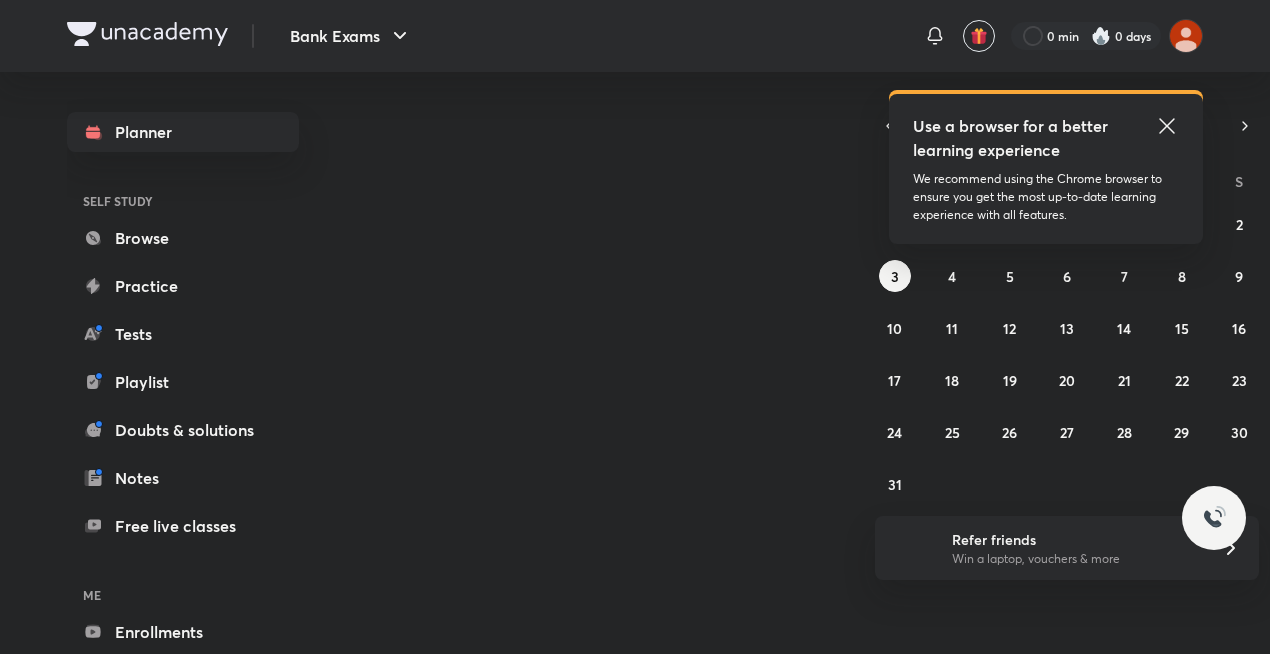 scroll, scrollTop: 0, scrollLeft: 0, axis: both 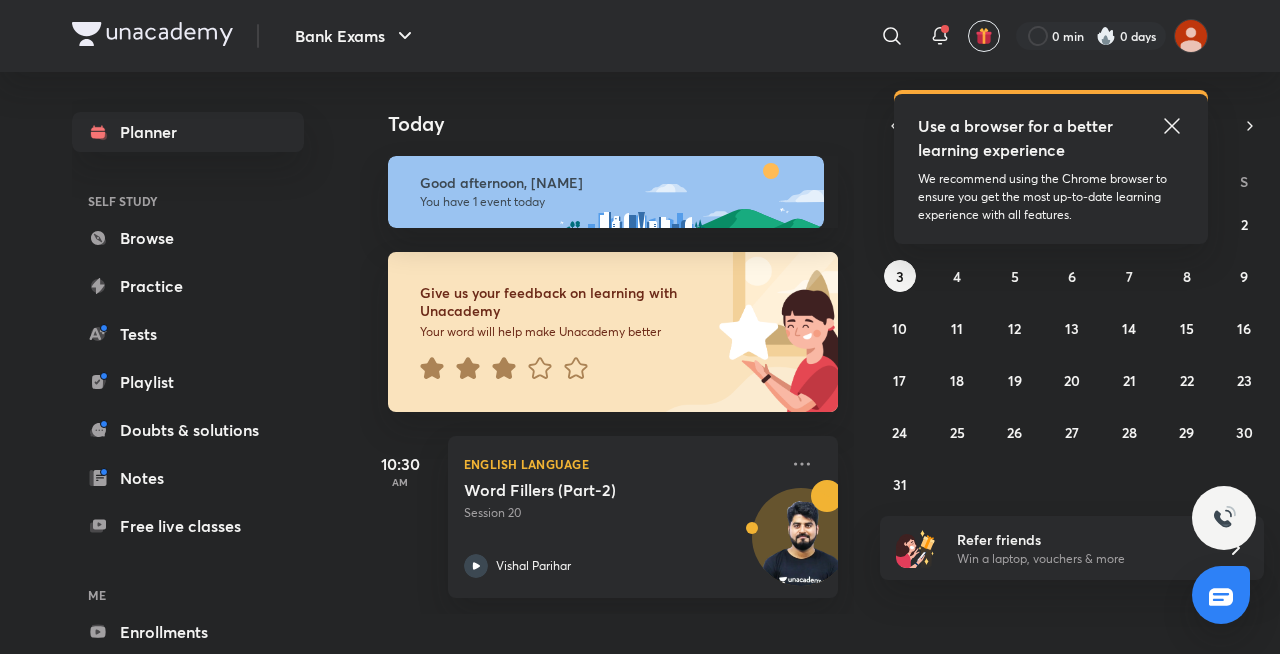 click 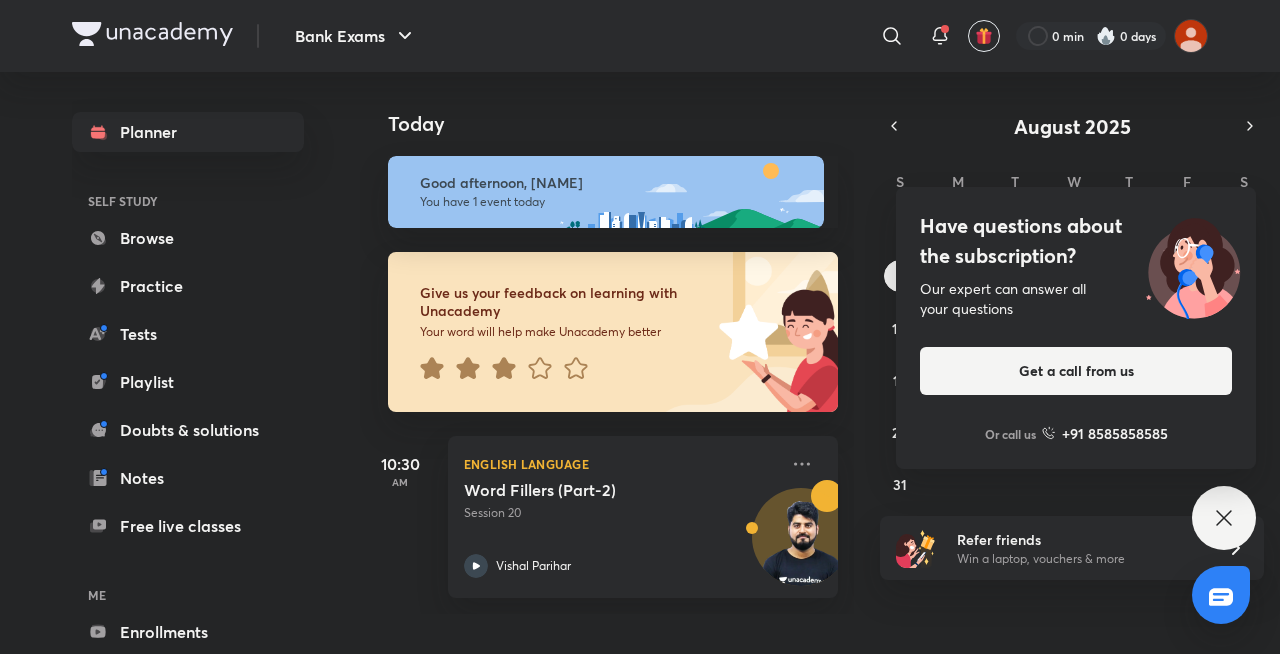 click on "Have questions about the subscription? Our expert can answer all your questions Get a call from us Or call us +91 8585858585" at bounding box center (1224, 518) 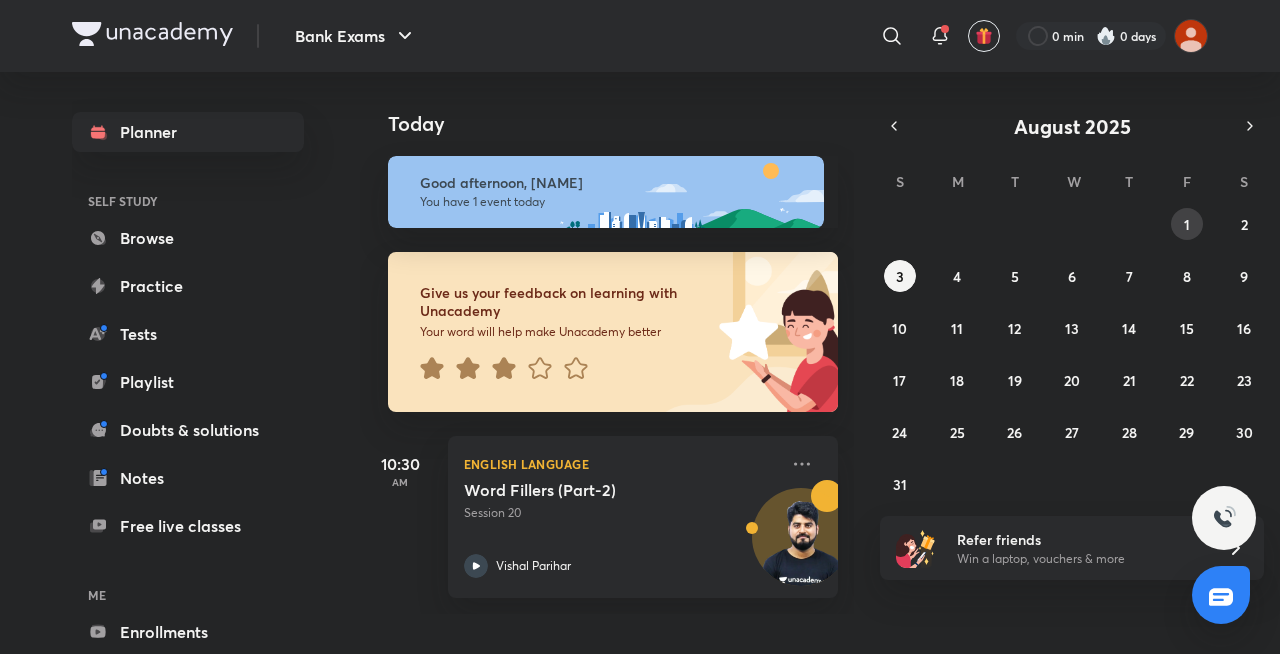 click on "1" at bounding box center (1187, 224) 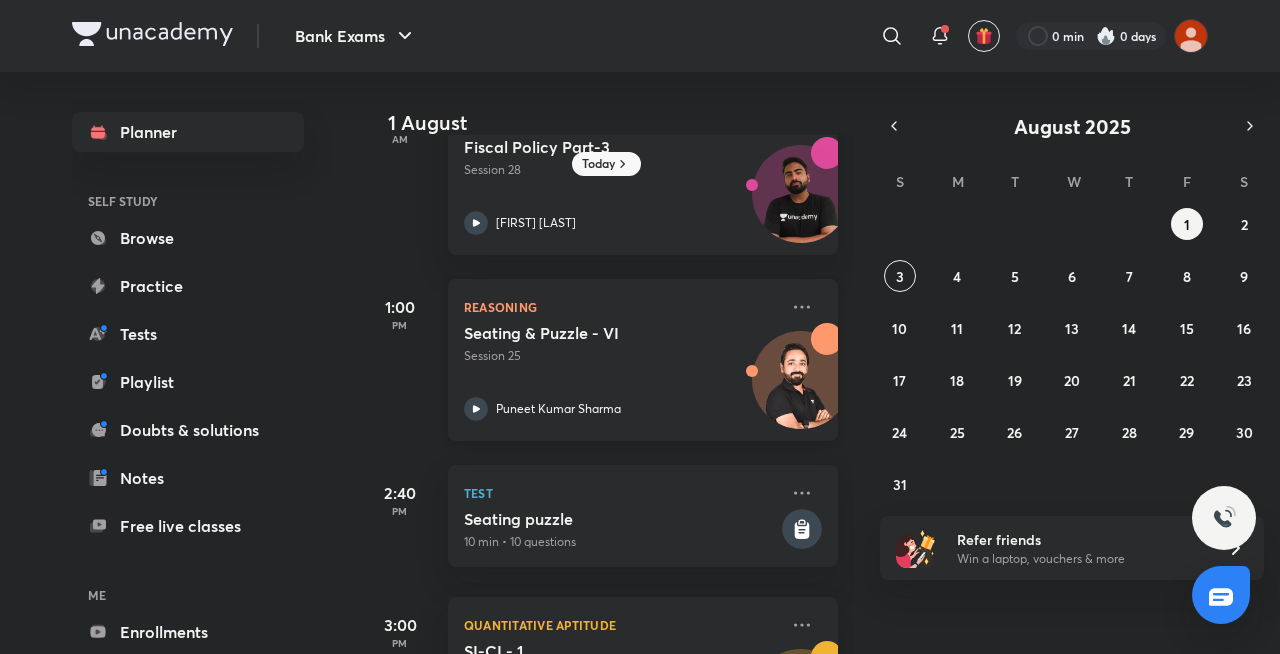 scroll, scrollTop: 0, scrollLeft: 0, axis: both 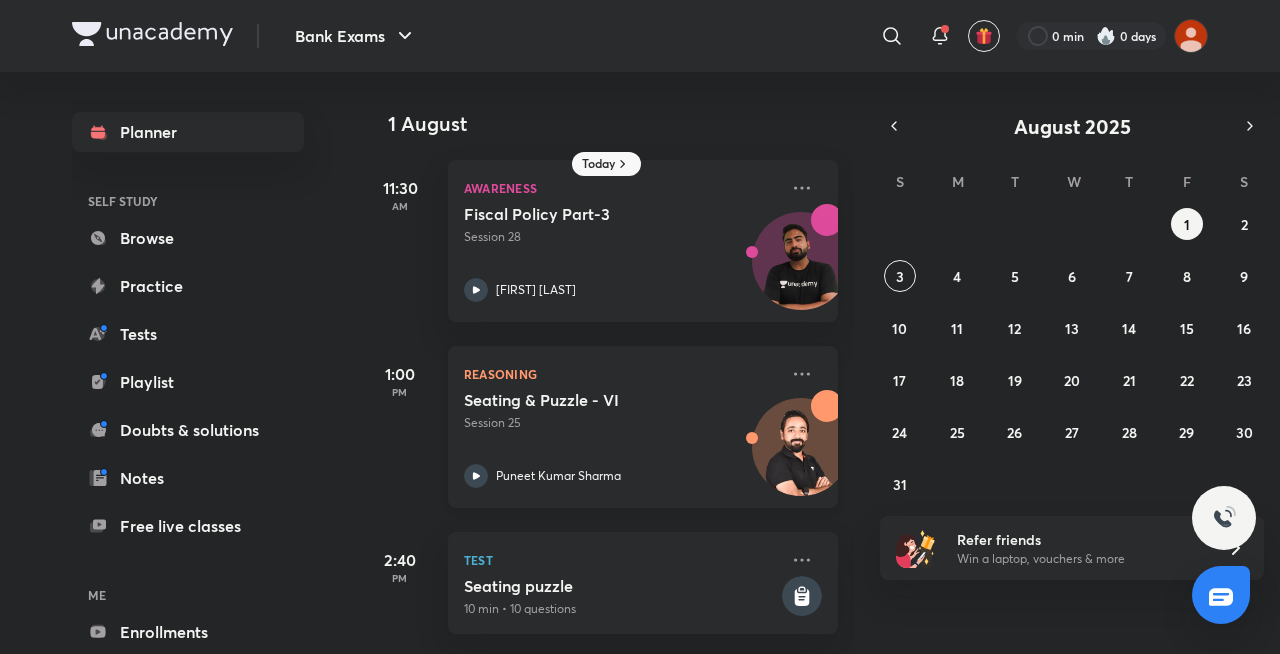 type 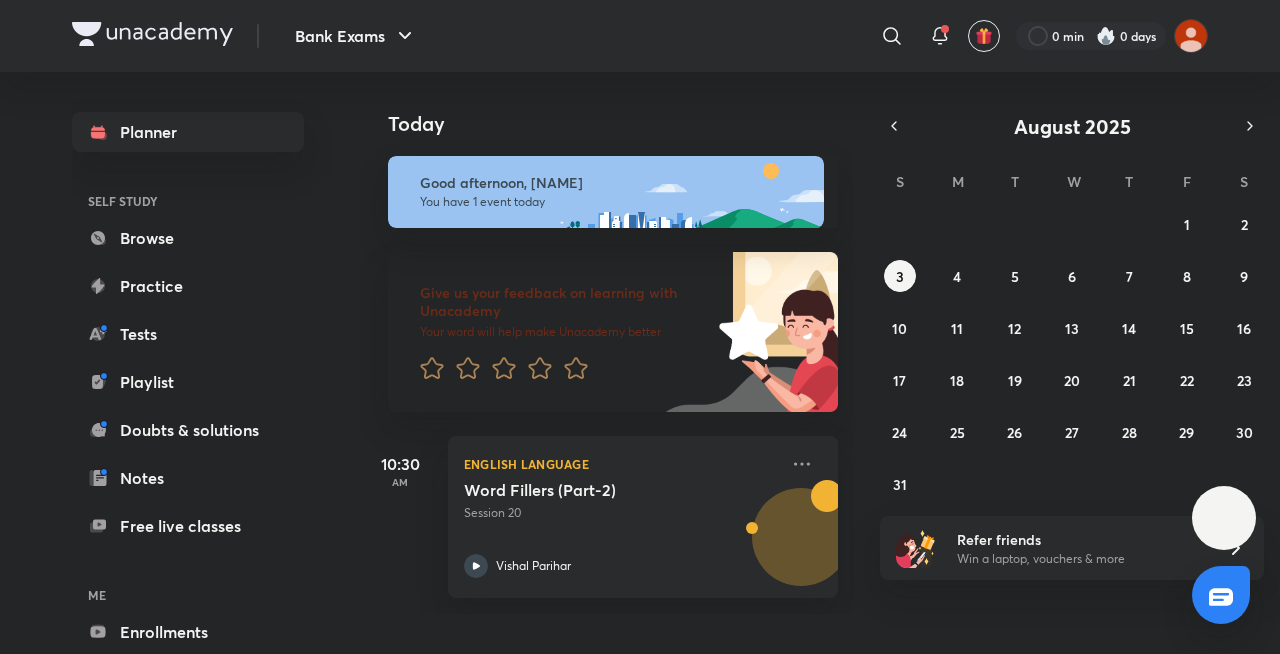 scroll, scrollTop: 0, scrollLeft: 0, axis: both 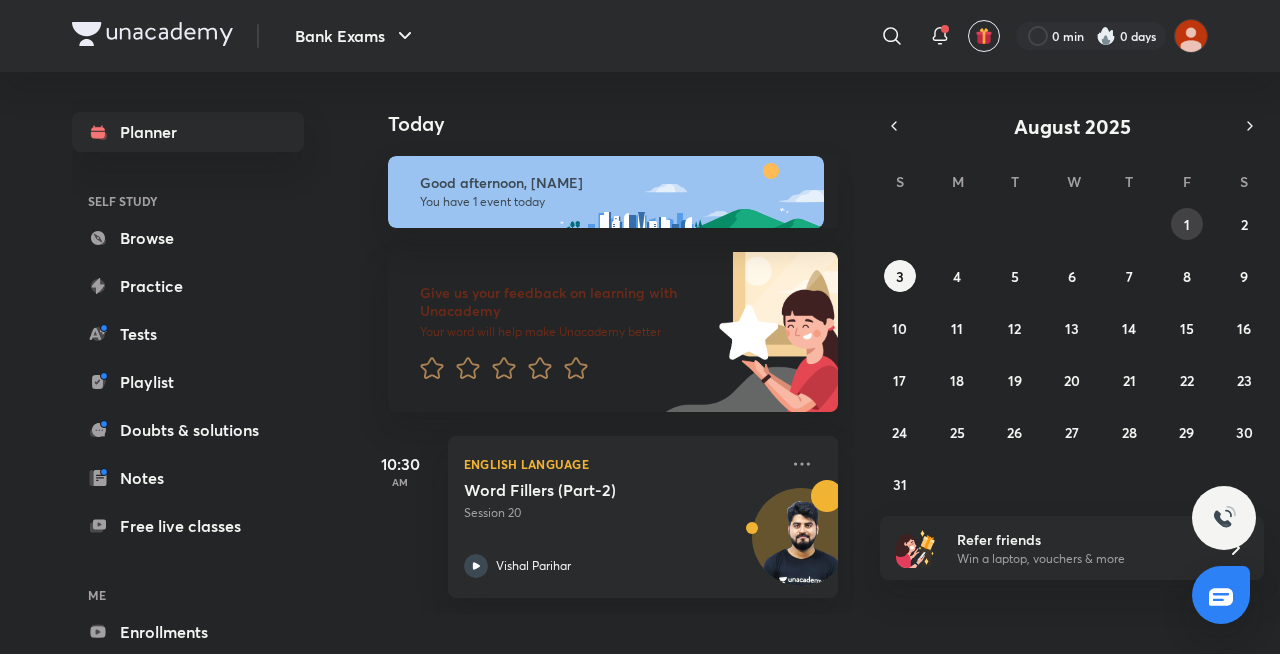 click on "1" at bounding box center [1187, 224] 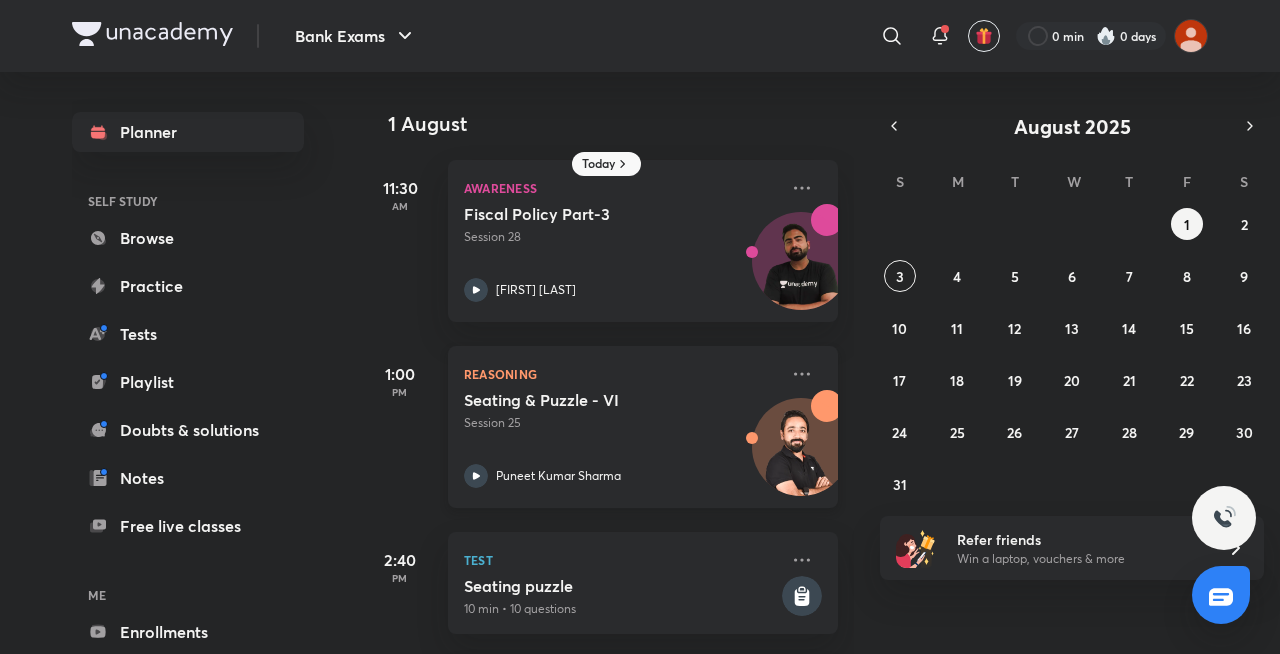 click on "Seating & Puzzle - VI Session 25" at bounding box center [621, 411] 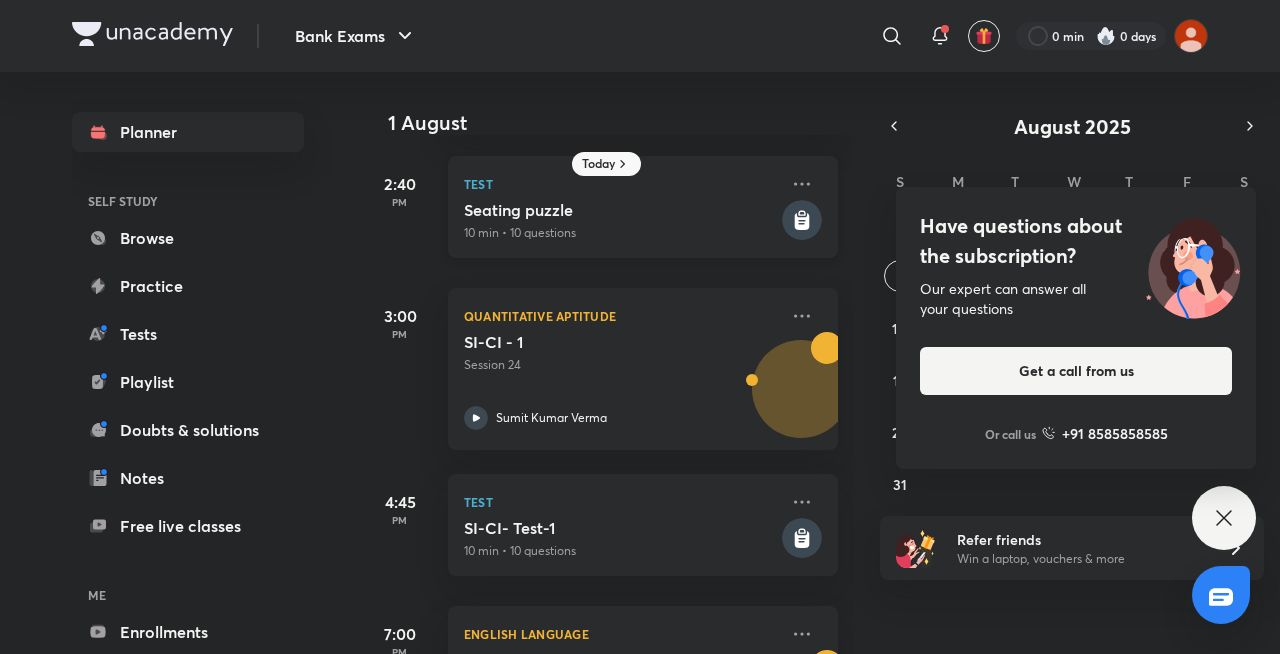 scroll, scrollTop: 399, scrollLeft: 0, axis: vertical 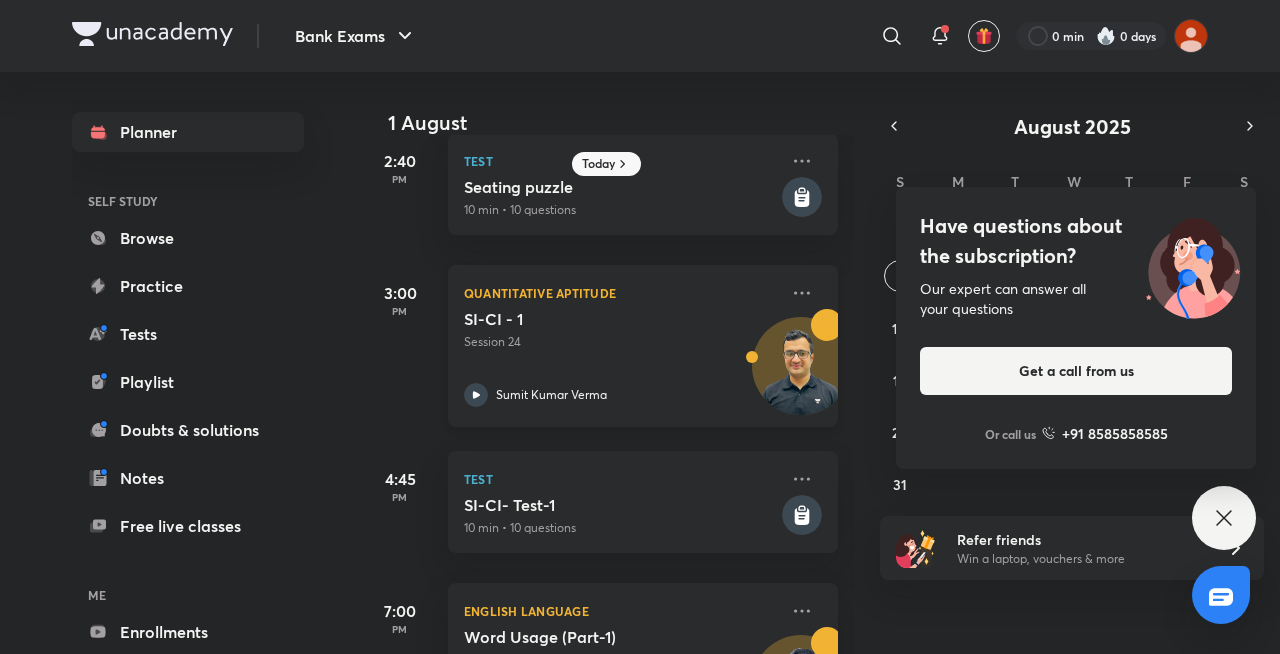 click on "Session 24" at bounding box center (621, 342) 